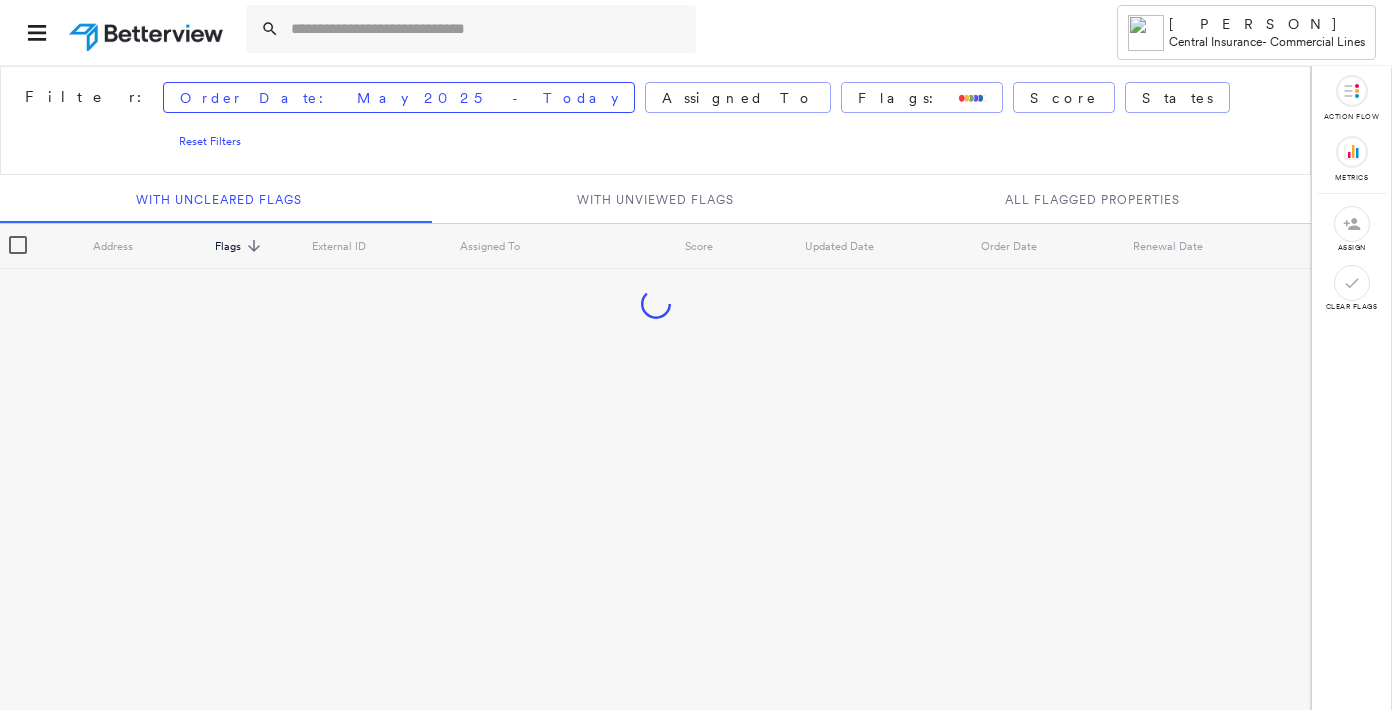 scroll, scrollTop: 0, scrollLeft: 0, axis: both 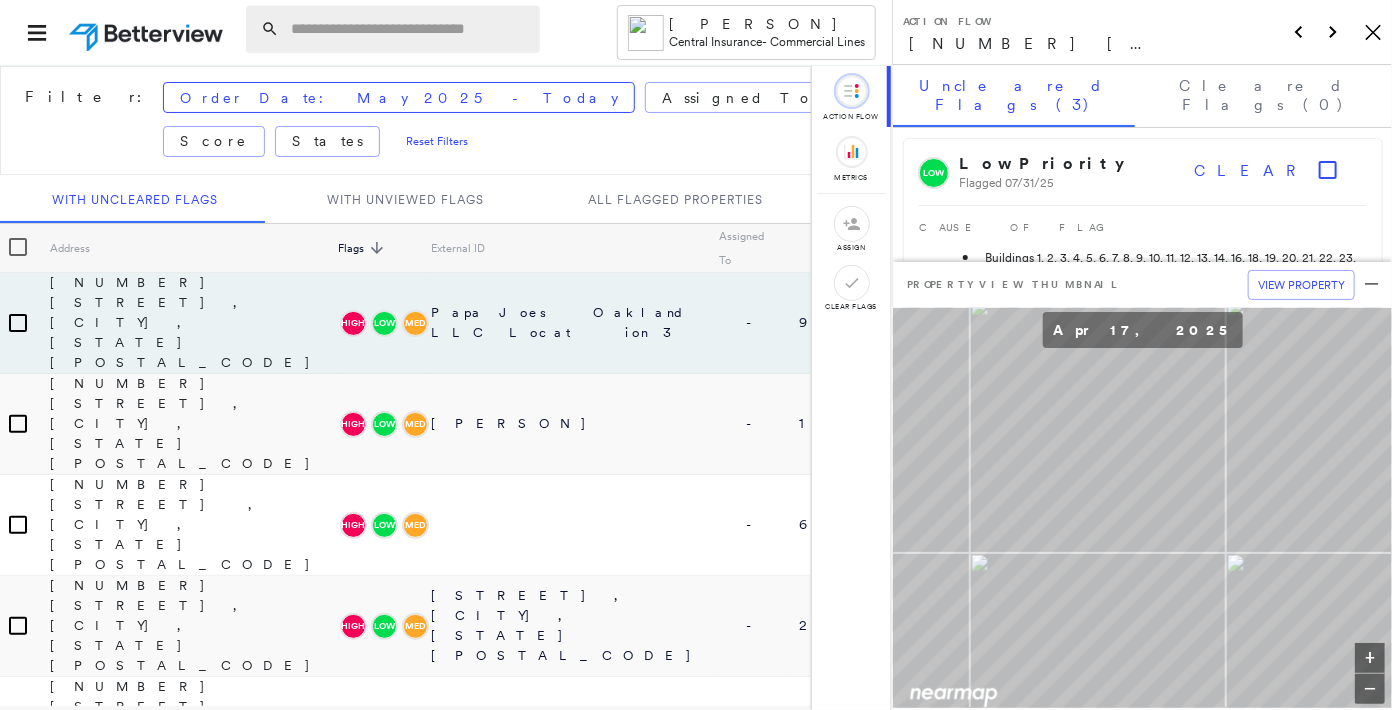 click at bounding box center (393, 29) 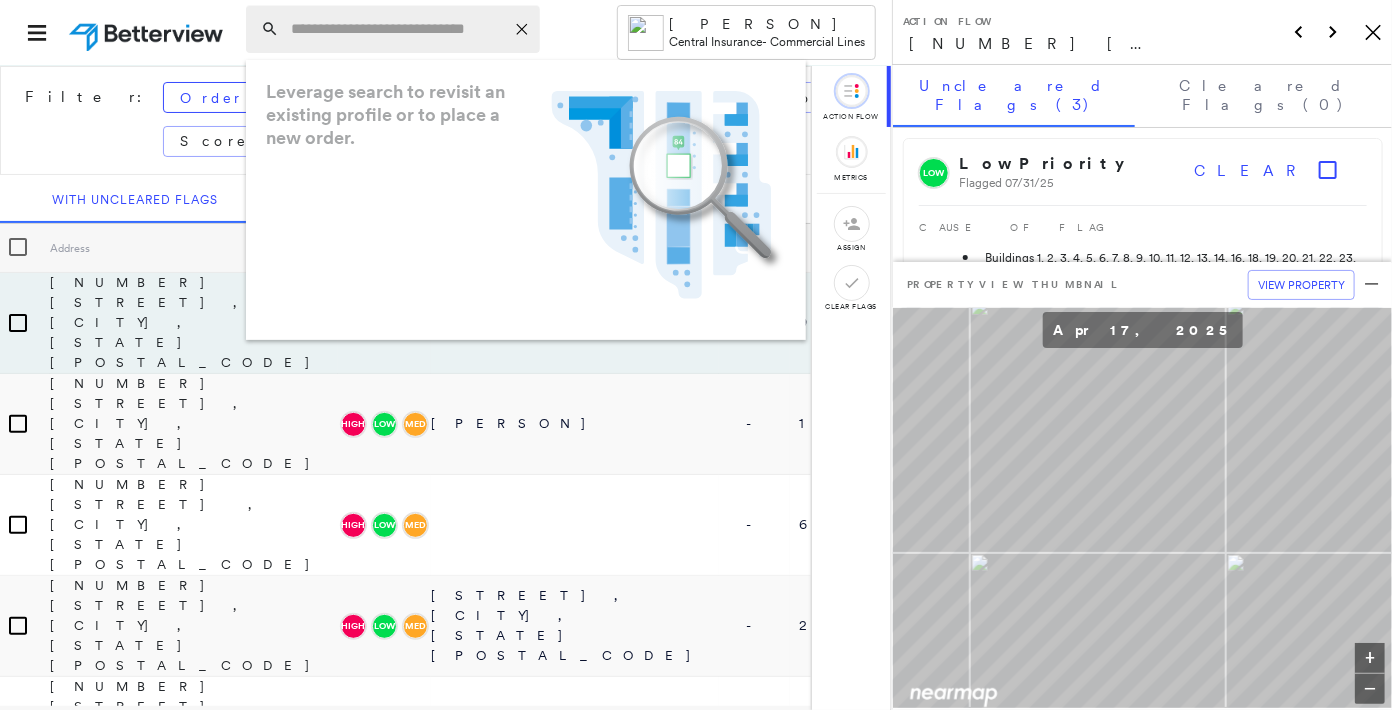 paste on "**********" 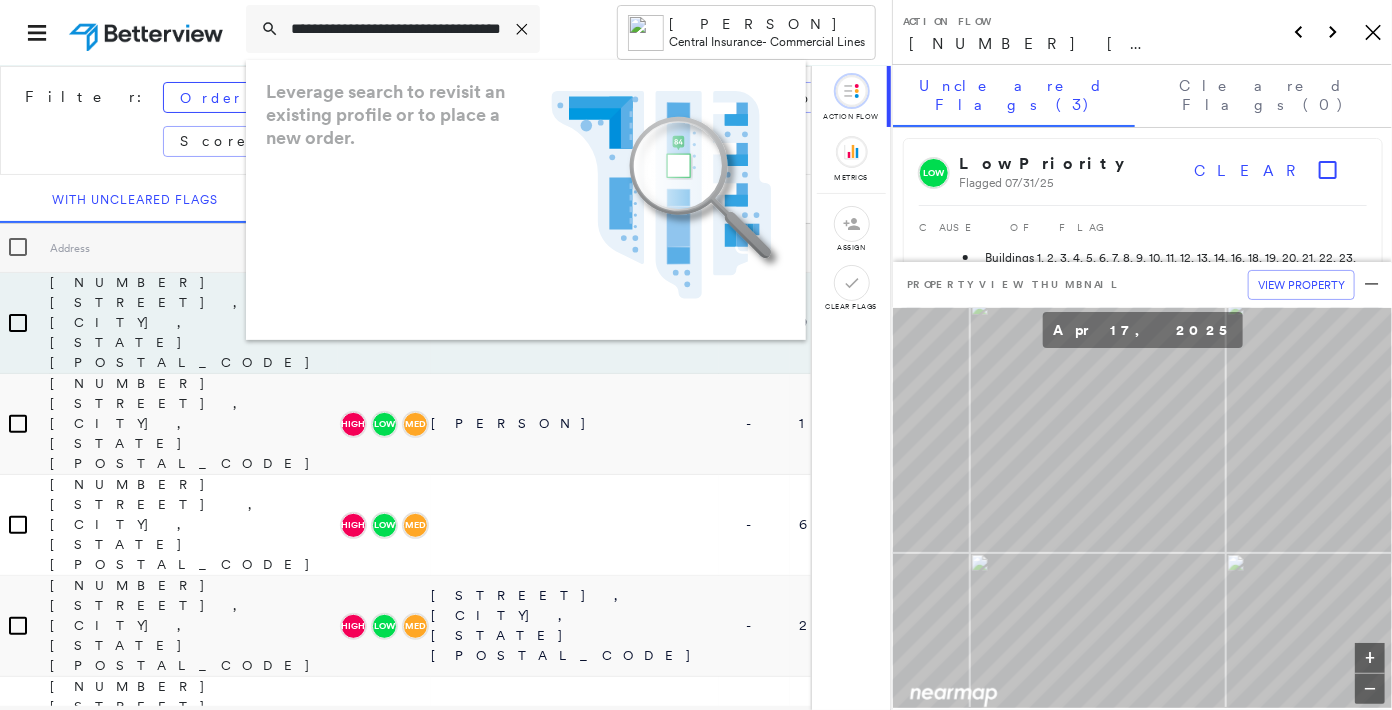 scroll, scrollTop: 0, scrollLeft: 71, axis: horizontal 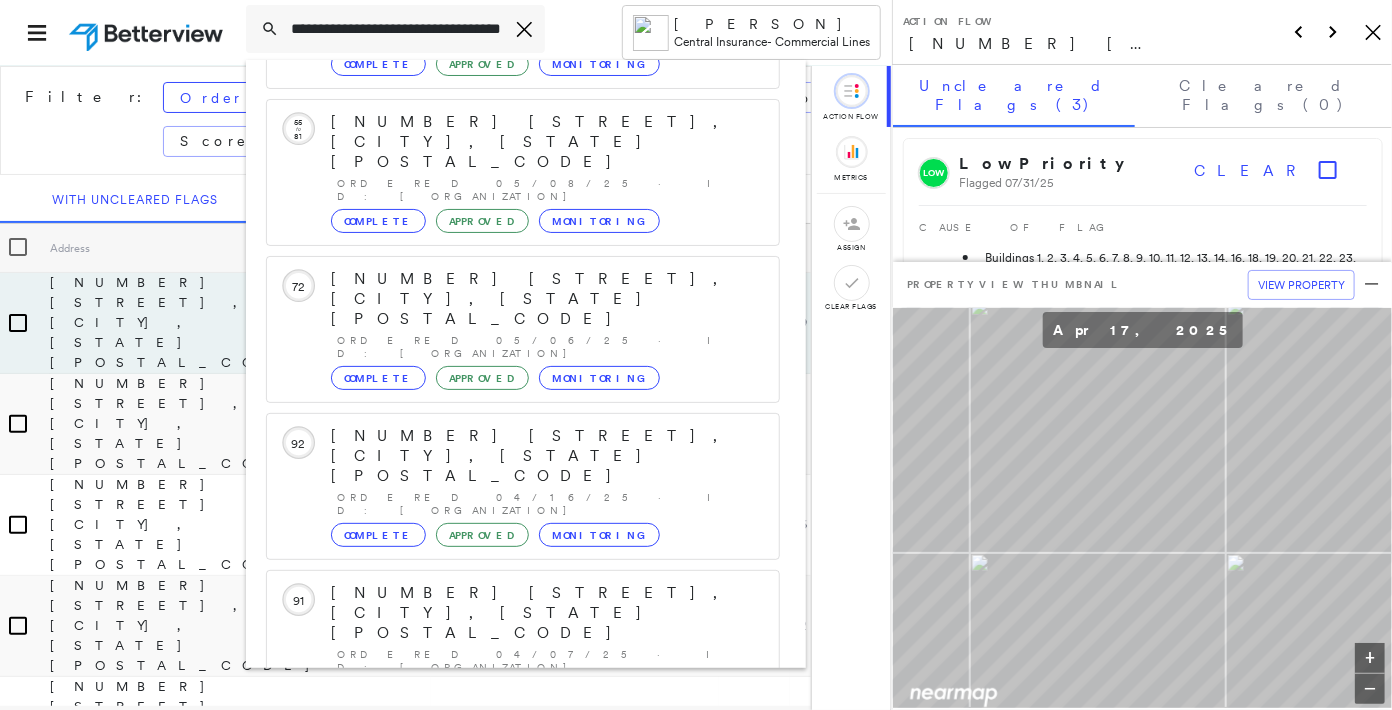 type on "**********" 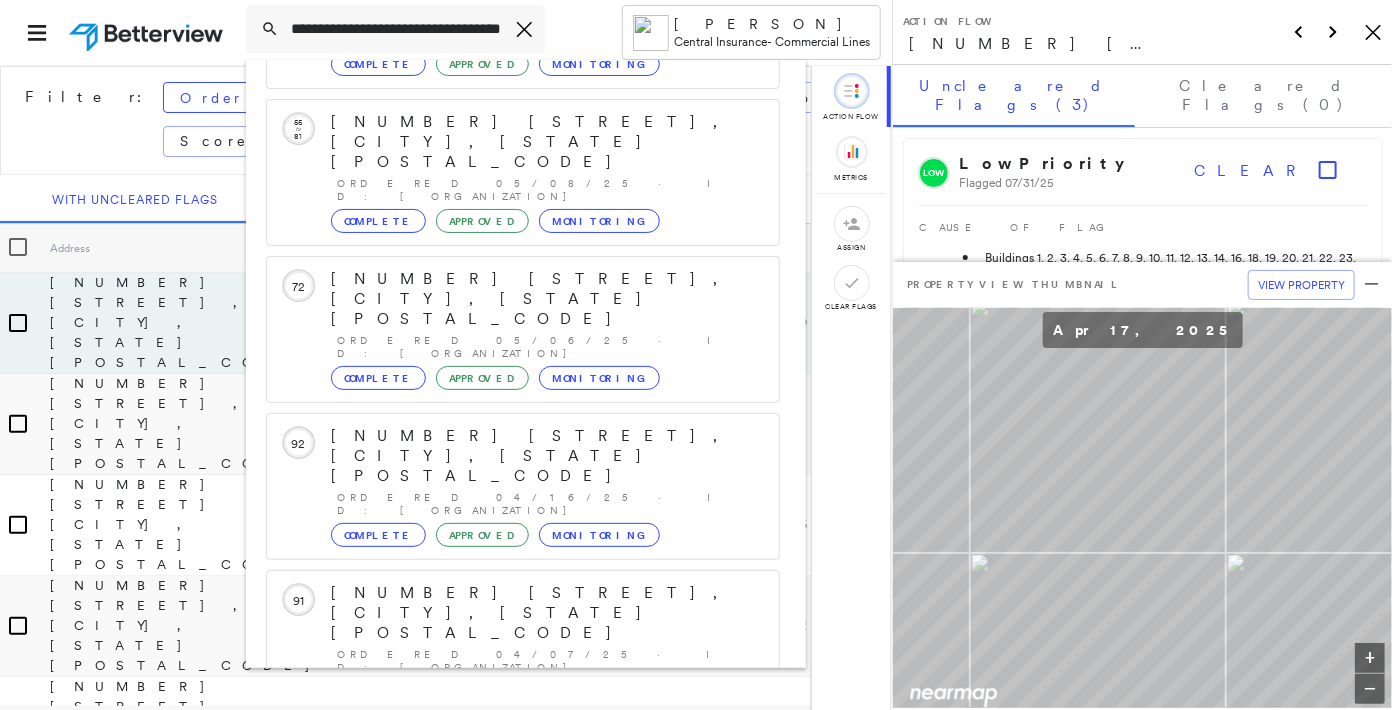 click 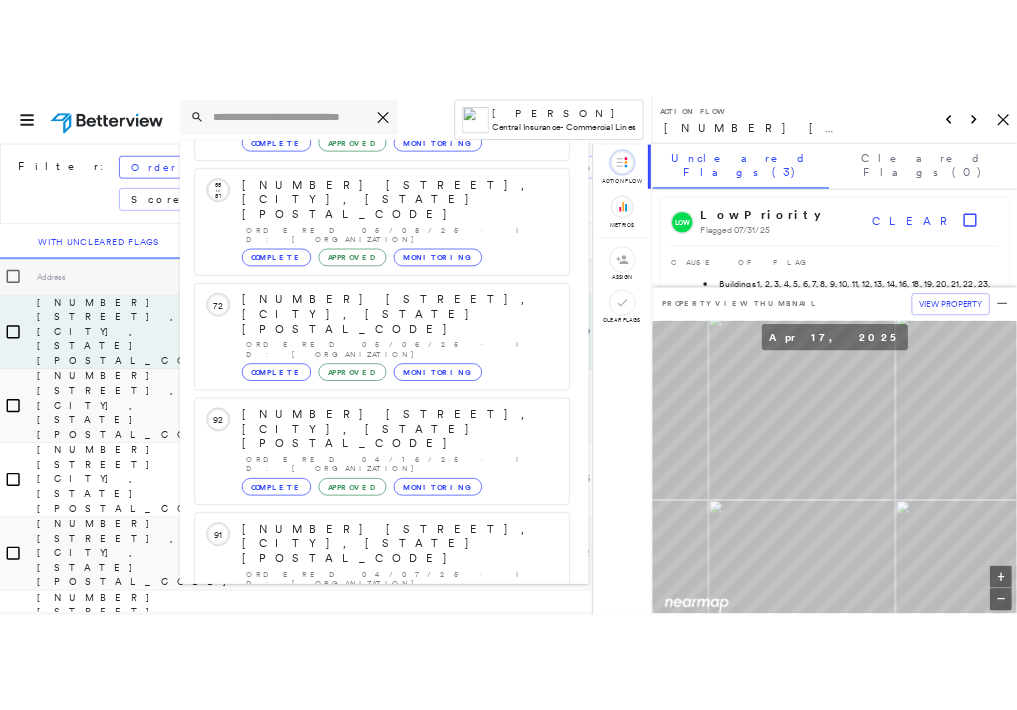 scroll, scrollTop: 0, scrollLeft: 0, axis: both 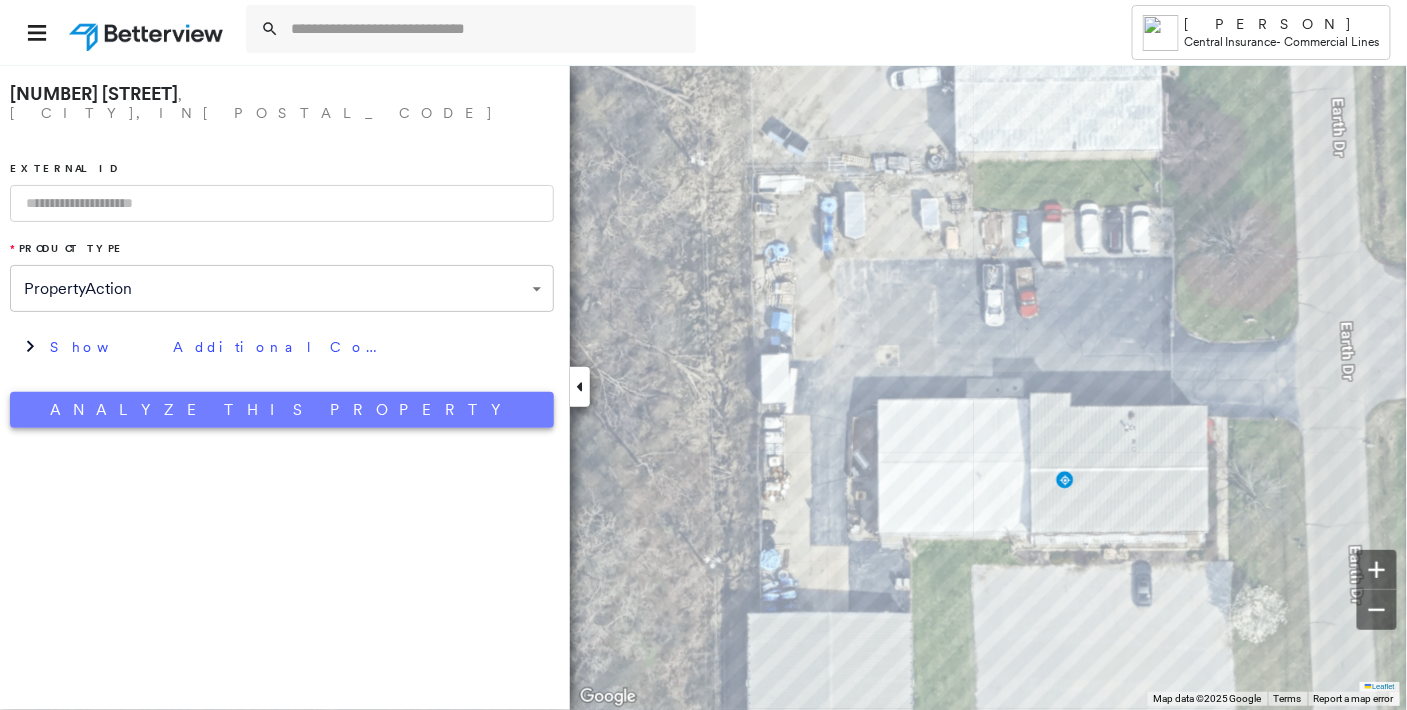 click on "Analyze This Property" at bounding box center [282, 410] 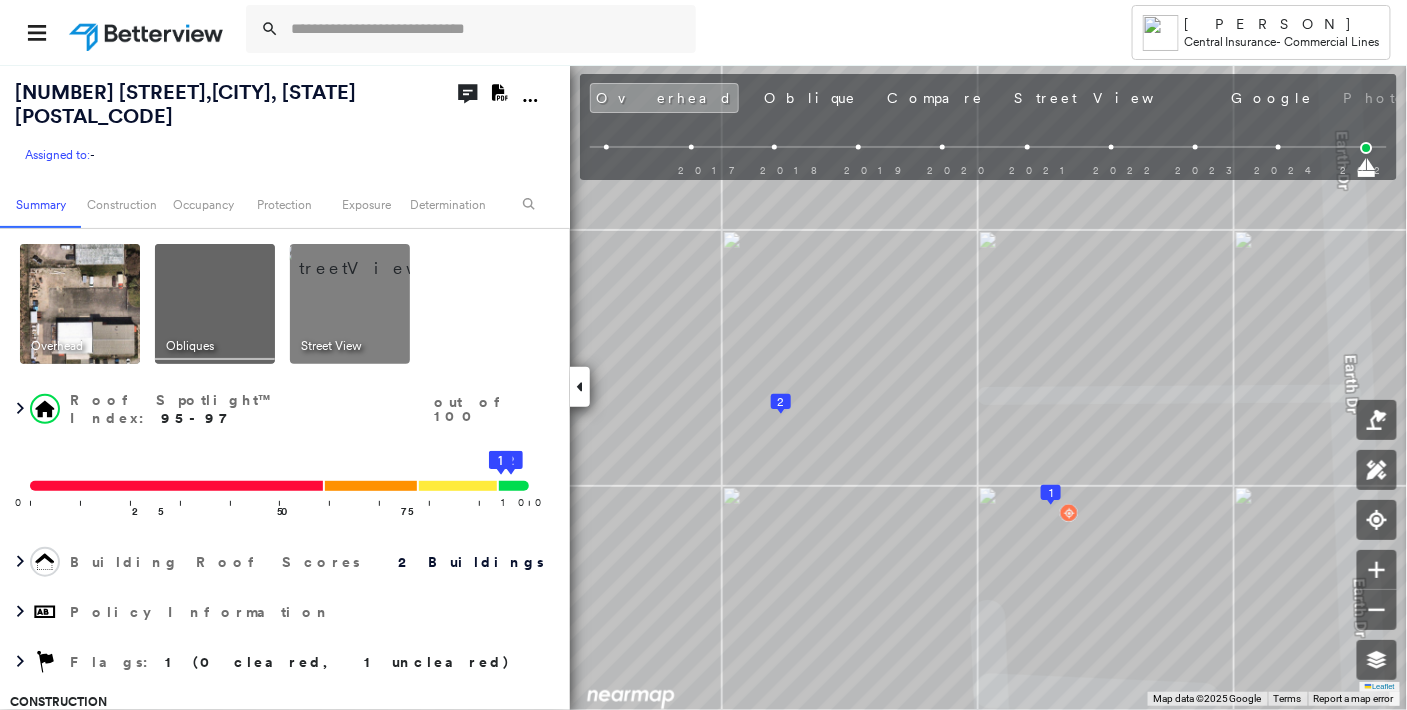 click 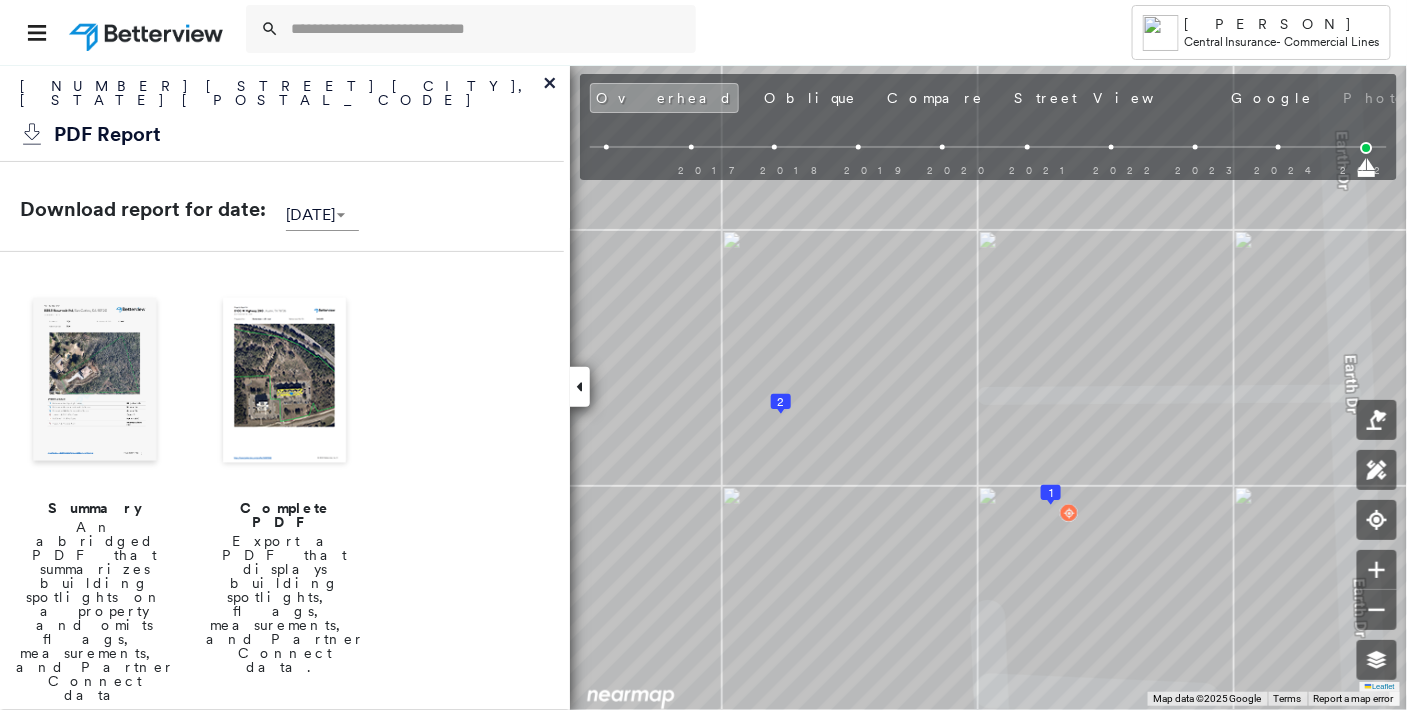 click at bounding box center [285, 382] 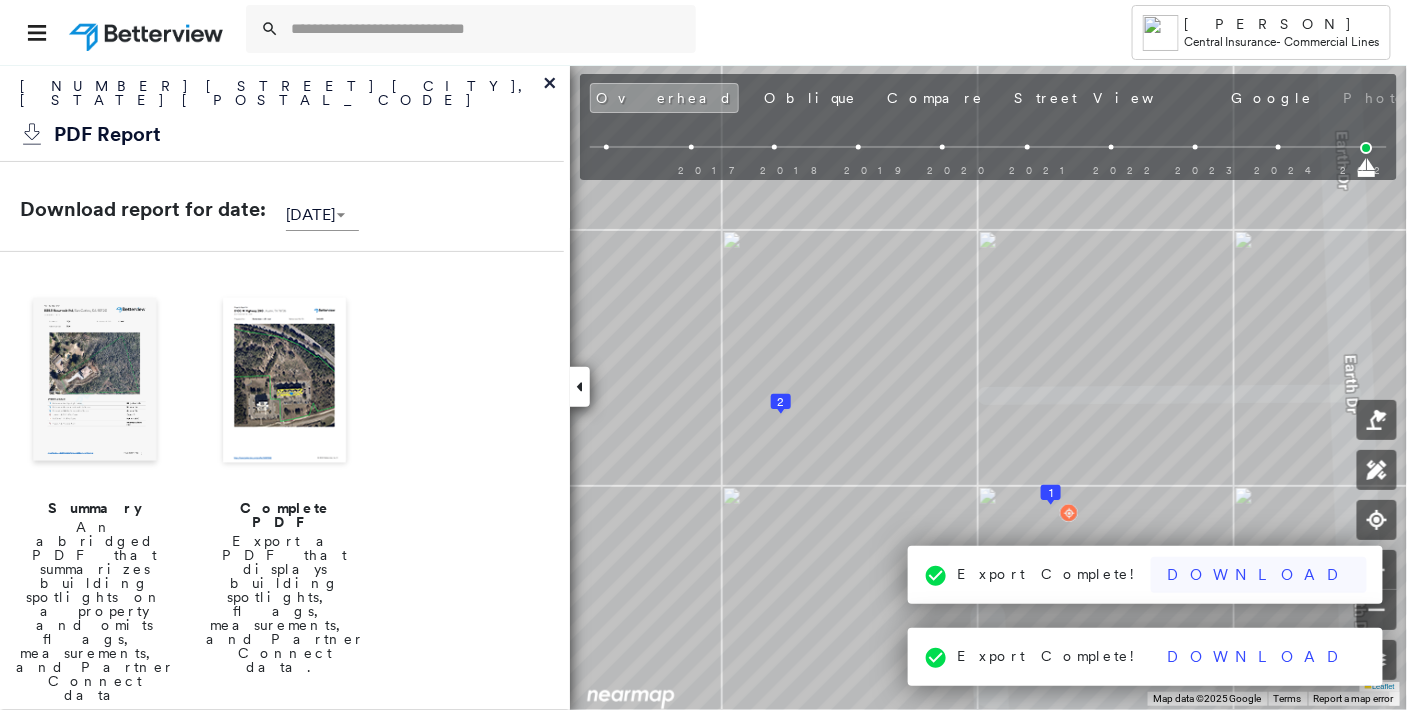 click on "Download" at bounding box center [1259, 575] 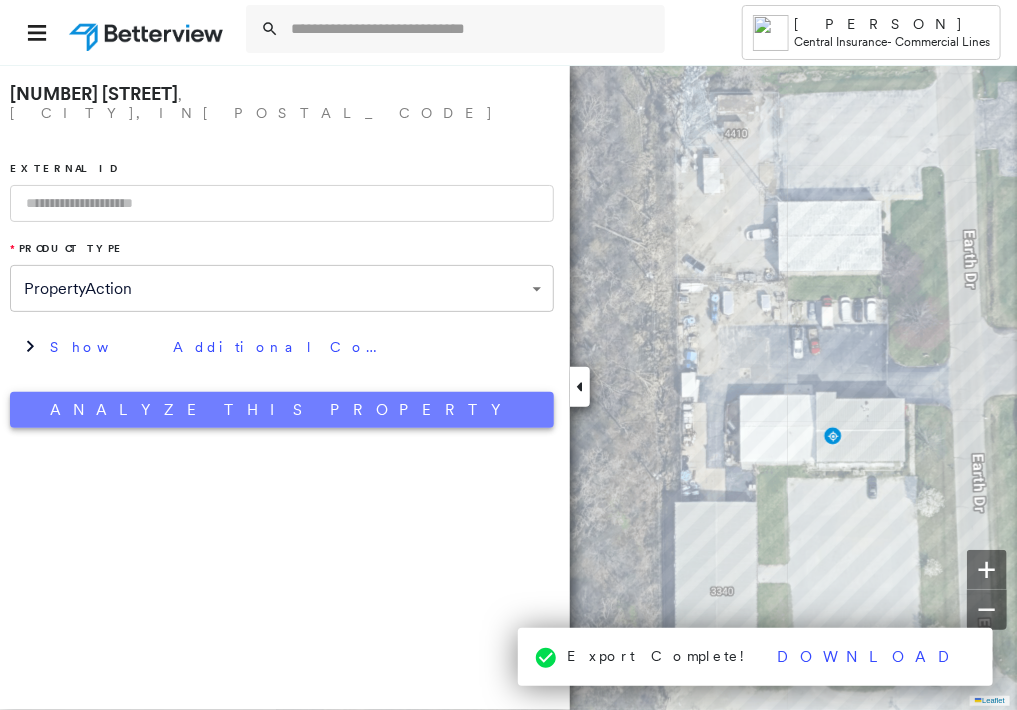 click on "Analyze This Property" at bounding box center [282, 410] 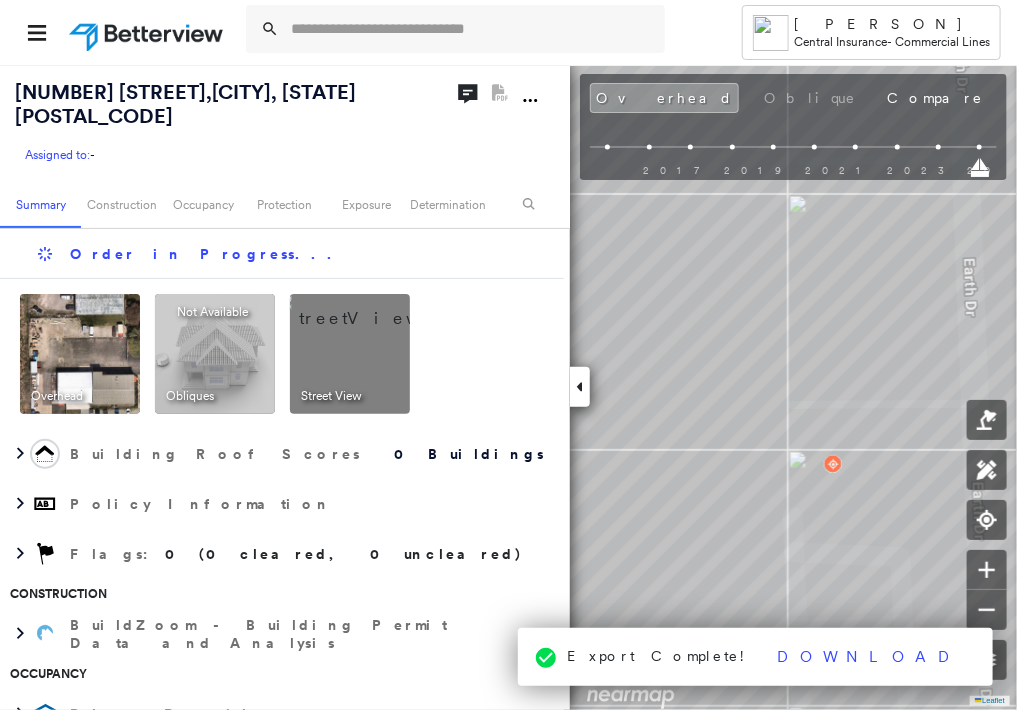click at bounding box center [374, 309] 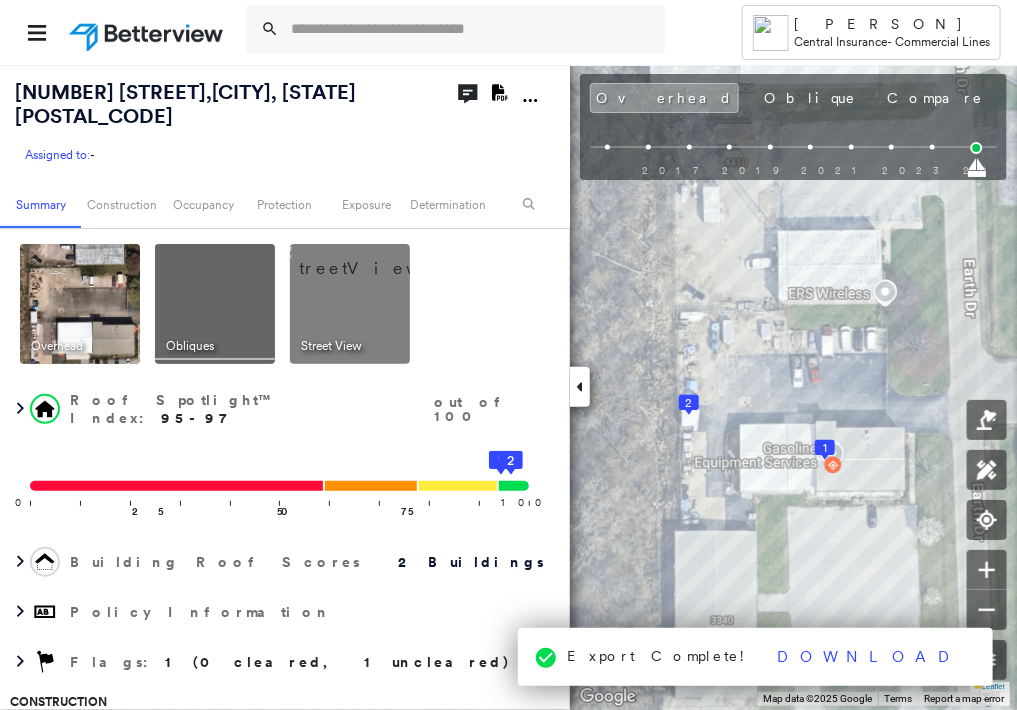 click on "Street View" at bounding box center (1108, 98) 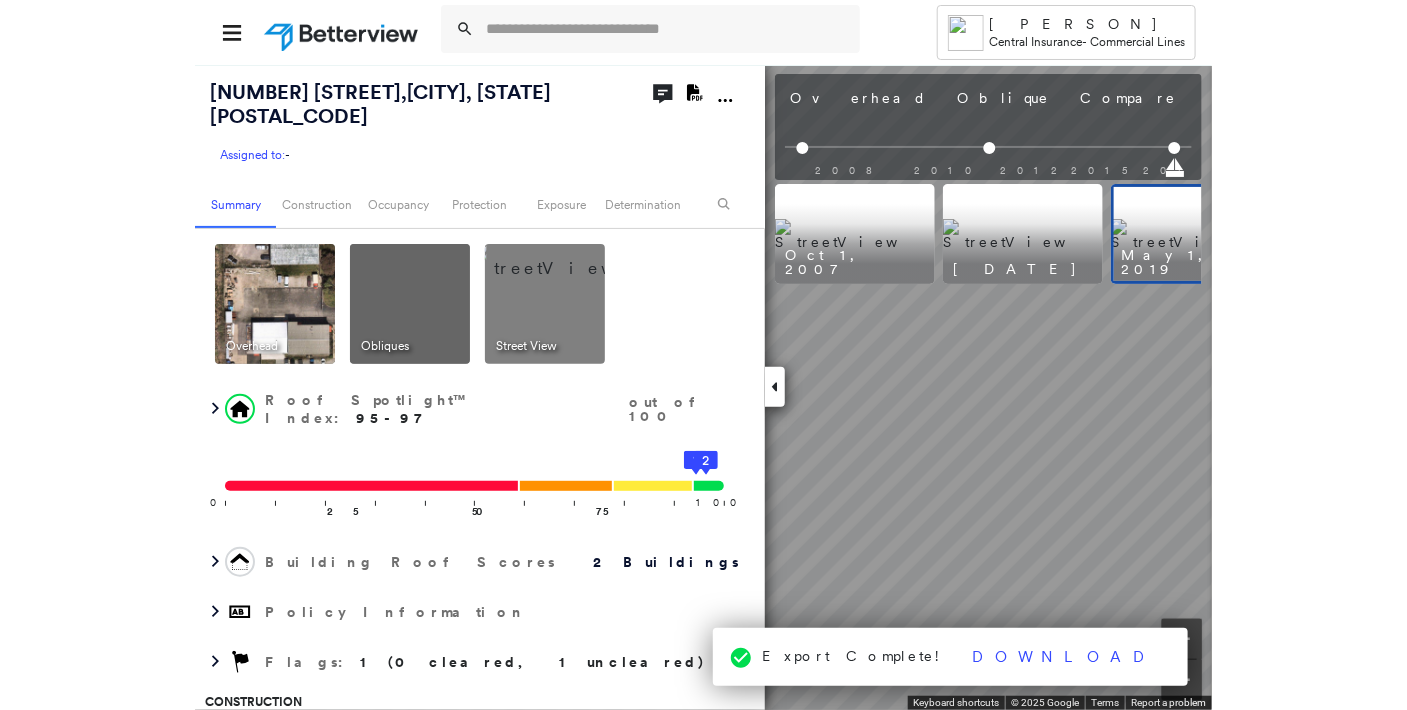 scroll, scrollTop: 0, scrollLeft: 76, axis: horizontal 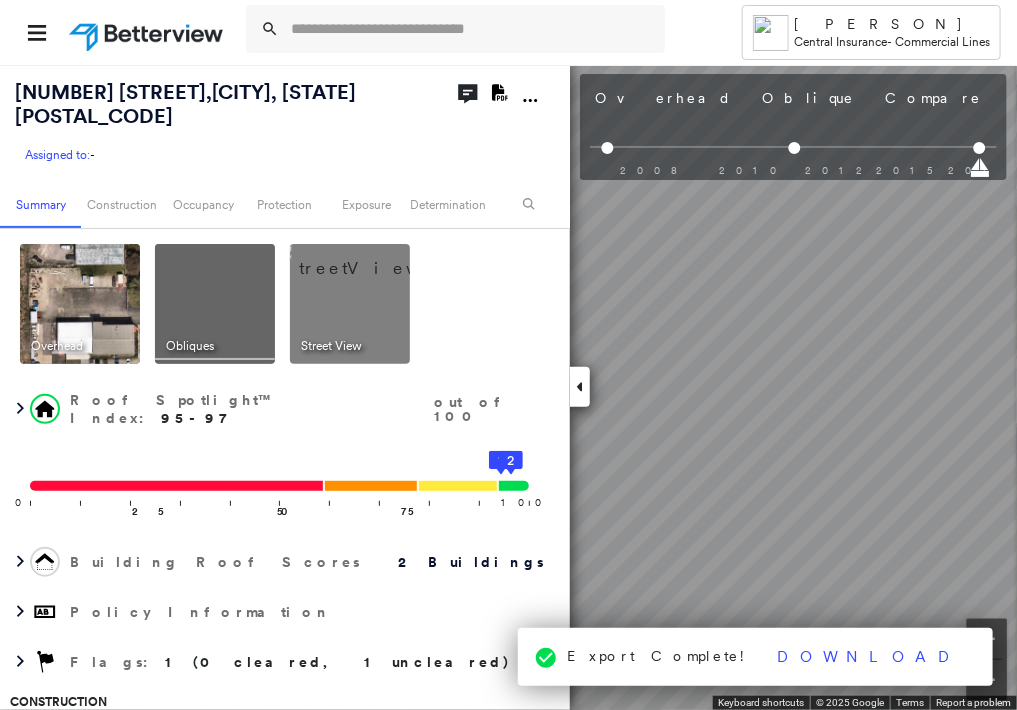 click on "Tower [PERSON] Central Insurance  -   Commercial Lines [NUMBER] [STREET] ,  [CITY], [STATE] [POSTAL_CODE] Assigned to:  - Assigned to:  - Assigned to:  - Open Comments Download PDF Report Summary Construction Occupancy Protection Exposure Determination Overhead Obliques Street View Roof Spotlight™ Index :  95-97 out of 100 0 100 25 50 75 1 2 Building Roof Scores 2 Buildings Policy Information Flags :  1 (0 cleared, 1 uncleared) Construction Roof Spotlights :  Vent Property Features :  Car, Cracked Pavement, Significantly Stained Pavement, Repaired Pavement, Nonwooden Construction Material and 3 more Roof Size & Shape :  2 buildings  Assessor and MLS Details BuildZoom - Building Permit Data and Analysis Property Lookup Occupancy Ownership Place Detail Geocode Protection Protection Exposure FEMA Risk Index Crime Regional Hazard: 2   out of  5 Additional Perils Guidewire HazardHub HazardHub Risks Determination Flags :  1 (0 cleared, 1 uncleared) Uncleared Flags (1) Cleared Flags  (0) LOW Low Priority Clear History" at bounding box center [508, 355] 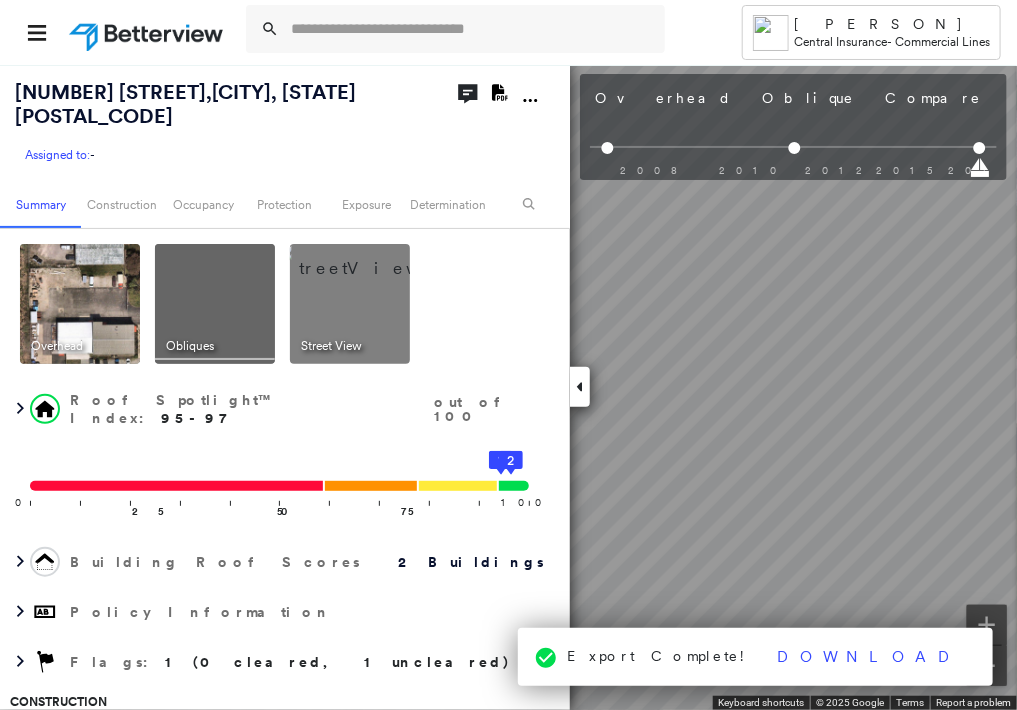 click on "[NUMBER] [STREET] ,  [CITY], [STATE] [POSTAL_CODE] Assigned to:  - Assigned to:  - Assigned to:  - Open Comments Download PDF Report Summary Construction Occupancy Protection Exposure Determination Overhead Obliques Street View Roof Spotlight™ Index :  95-97 out of 100 0 100 25 50 75 1 2 Building Roof Scores 2 Buildings Policy Information Flags :  1 (0 cleared, 1 uncleared) Construction Roof Spotlights :  Vent Property Features :  Car, Cracked Pavement, Significantly Stained Pavement, Repaired Pavement, Nonwooden Construction Material and 3 more Roof Size & Shape :  2 buildings  Assessor and MLS Details BuildZoom - Building Permit Data and Analysis Property Lookup Occupancy Ownership Place Detail Geocode Protection Protection Exposure FEMA Risk Index Crime Regional Hazard: 2   out of  5 Additional Perils Guidewire HazardHub HazardHub Risks Determination Flags :  1 (0 cleared, 1 uncleared) Uncleared Flags (1) Cleared Flags  (0) LOW Low Priority Flagged 08/05/25 Clear Action Taken New Entry History Quote/New Business" at bounding box center (508, 387) 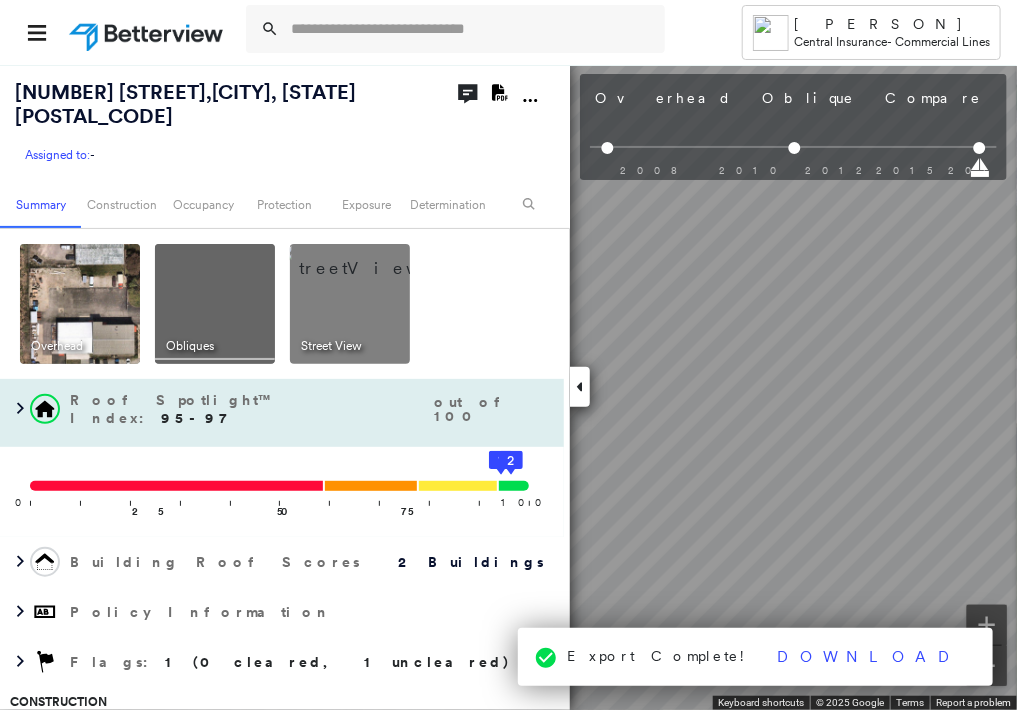 click on "[NUMBER] [STREET] ,  [CITY], [STATE] [POSTAL_CODE] Assigned to:  - Assigned to:  - Assigned to:  - Open Comments Download PDF Report Summary Construction Occupancy Protection Exposure Determination Overhead Obliques Street View Roof Spotlight™ Index :  95-97 out of 100 0 100 25 50 75 1 2 Building Roof Scores 2 Buildings Policy Information Flags :  1 (0 cleared, 1 uncleared) Construction Roof Spotlights :  Vent Property Features :  Car, Cracked Pavement, Significantly Stained Pavement, Repaired Pavement, Nonwooden Construction Material and 3 more Roof Size & Shape :  2 buildings  Assessor and MLS Details BuildZoom - Building Permit Data and Analysis Property Lookup Occupancy Ownership Place Detail Geocode Protection Protection Exposure FEMA Risk Index Crime Regional Hazard: 2   out of  5 Additional Perils Guidewire HazardHub HazardHub Risks Determination Flags :  1 (0 cleared, 1 uncleared) Uncleared Flags (1) Cleared Flags  (0) LOW Low Priority Flagged 08/05/25 Clear Action Taken New Entry History Quote/New Business" at bounding box center (508, 387) 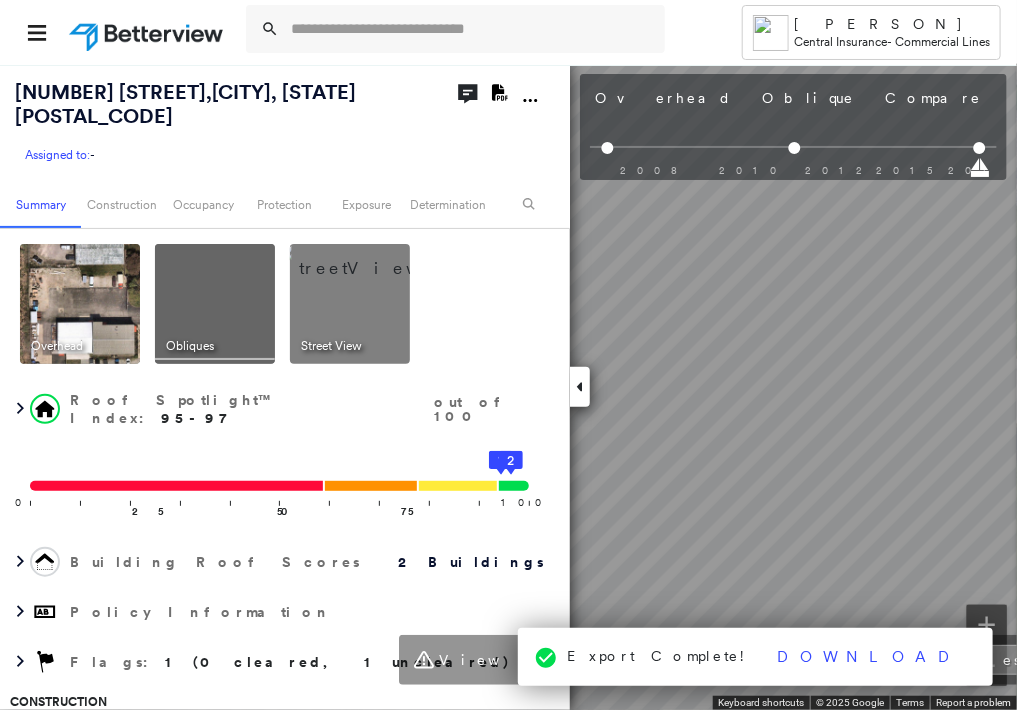 click on "Tower [PERSON] Central Insurance  -   Commercial Lines [NUMBER] [STREET] ,  [CITY], [STATE] [POSTAL_CODE] Assigned to:  - Assigned to:  - Assigned to:  - Open Comments Download PDF Report Summary Construction Occupancy Protection Exposure Determination Overhead Obliques Street View Roof Spotlight™ Index :  95-97 out of 100 0 100 25 50 75 1 2 Building Roof Scores 2 Buildings Policy Information Flags :  1 (0 cleared, 1 uncleared) Construction Roof Spotlights :  Vent Property Features :  Car, Cracked Pavement, Significantly Stained Pavement, Repaired Pavement, Nonwooden Construction Material and 3 more Roof Size & Shape :  2 buildings  Assessor and MLS Details BuildZoom - Building Permit Data and Analysis Property Lookup Occupancy Ownership Place Detail Geocode Protection Protection Exposure FEMA Risk Index Crime Regional Hazard: 2   out of  5 Additional Perils Guidewire HazardHub HazardHub Risks Determination Flags :  1 (0 cleared, 1 uncleared) Uncleared Flags (1) Cleared Flags  (0) LOW Low Priority Clear History" at bounding box center [508, 355] 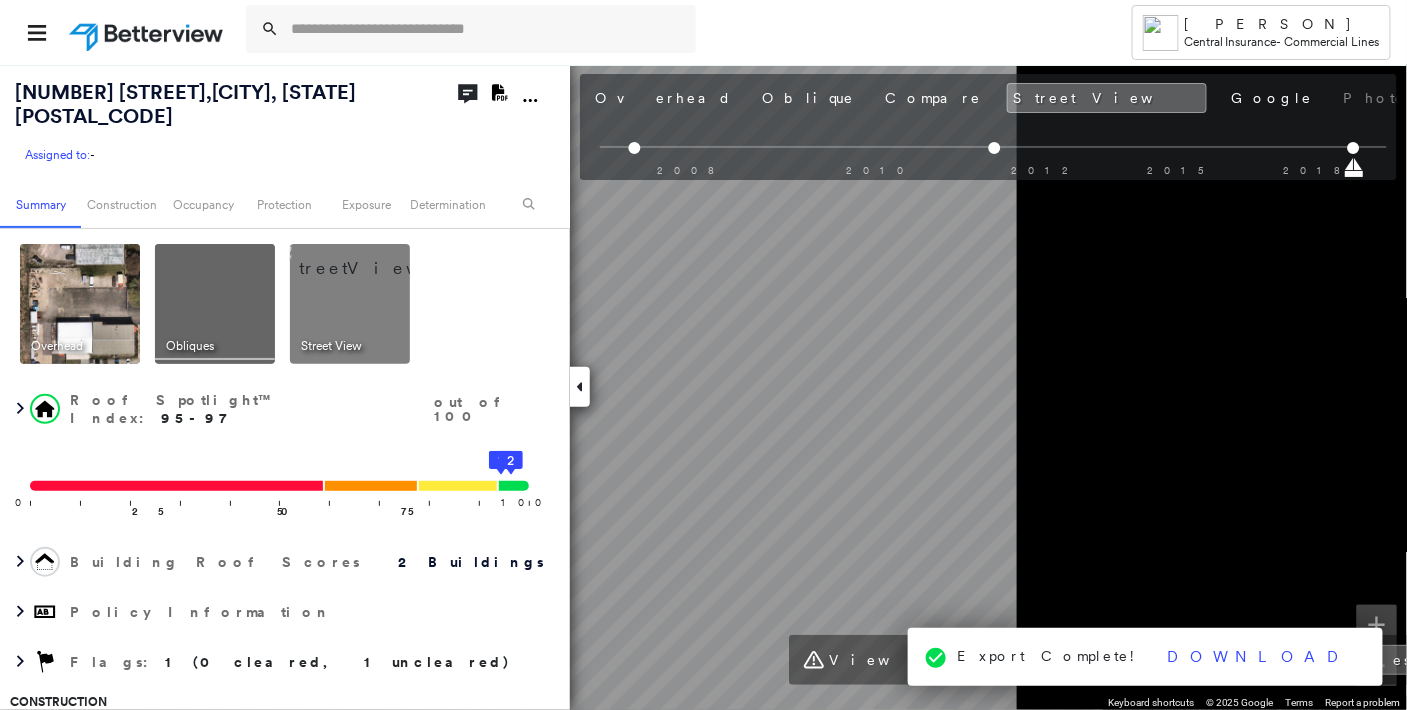 scroll, scrollTop: 0, scrollLeft: 0, axis: both 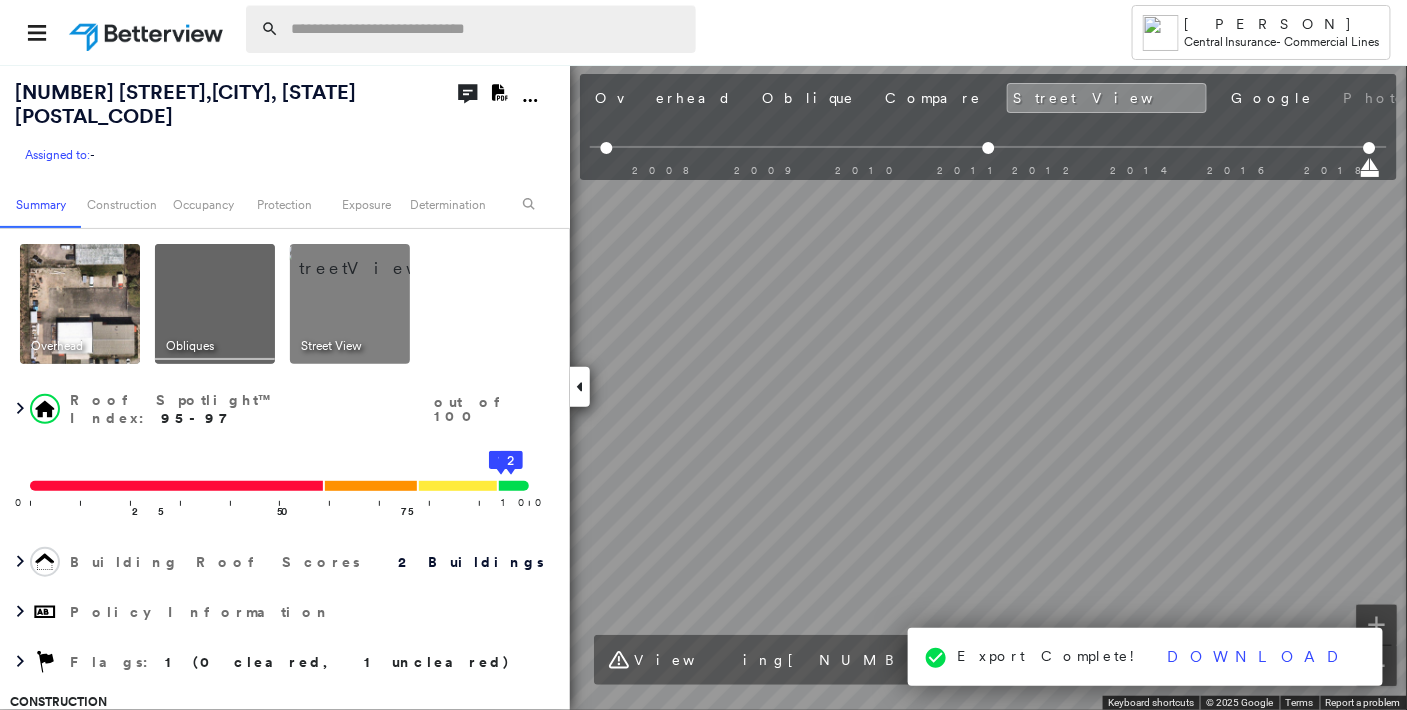 click at bounding box center (487, 29) 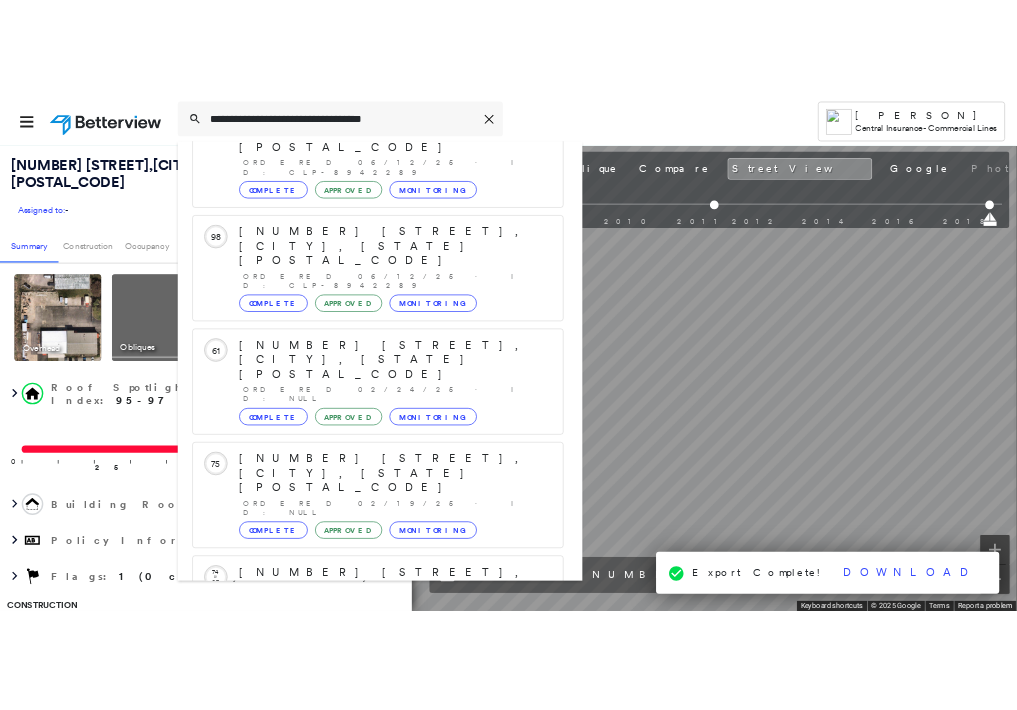 scroll, scrollTop: 206, scrollLeft: 0, axis: vertical 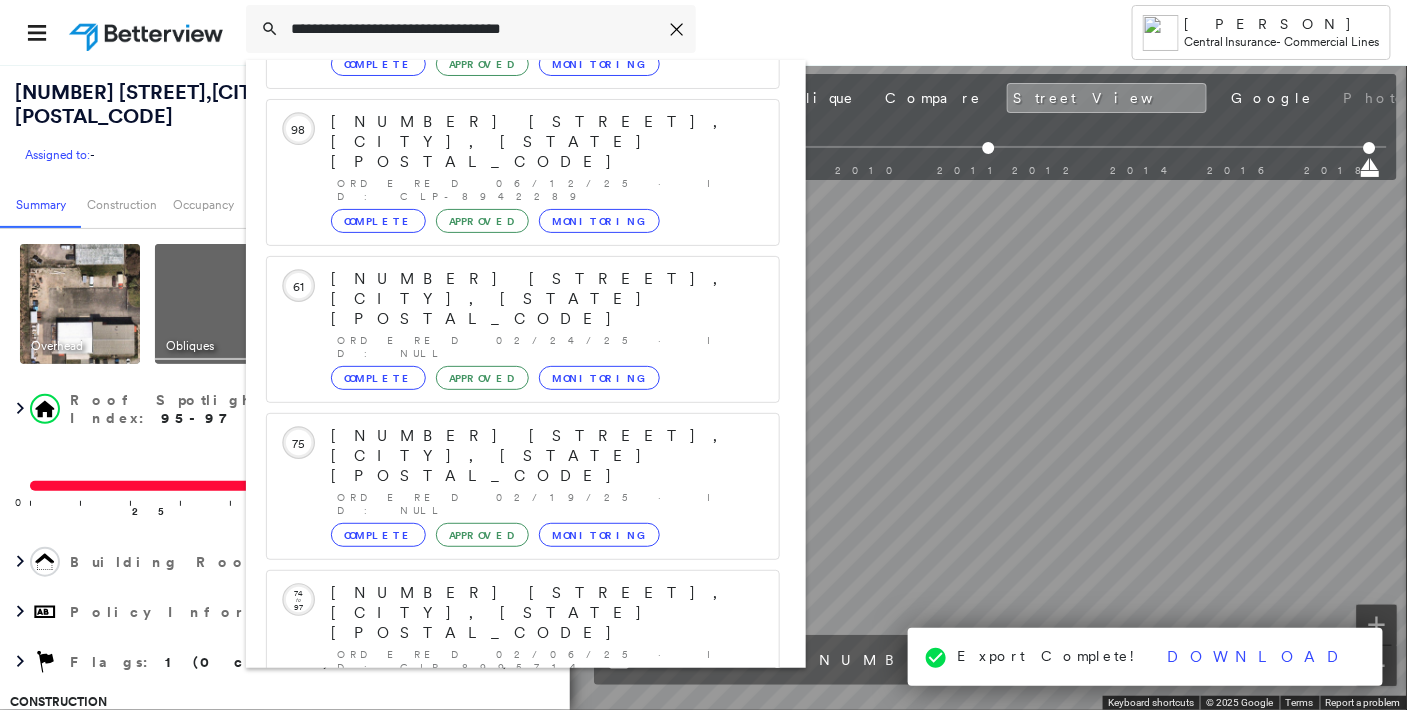 type on "**********" 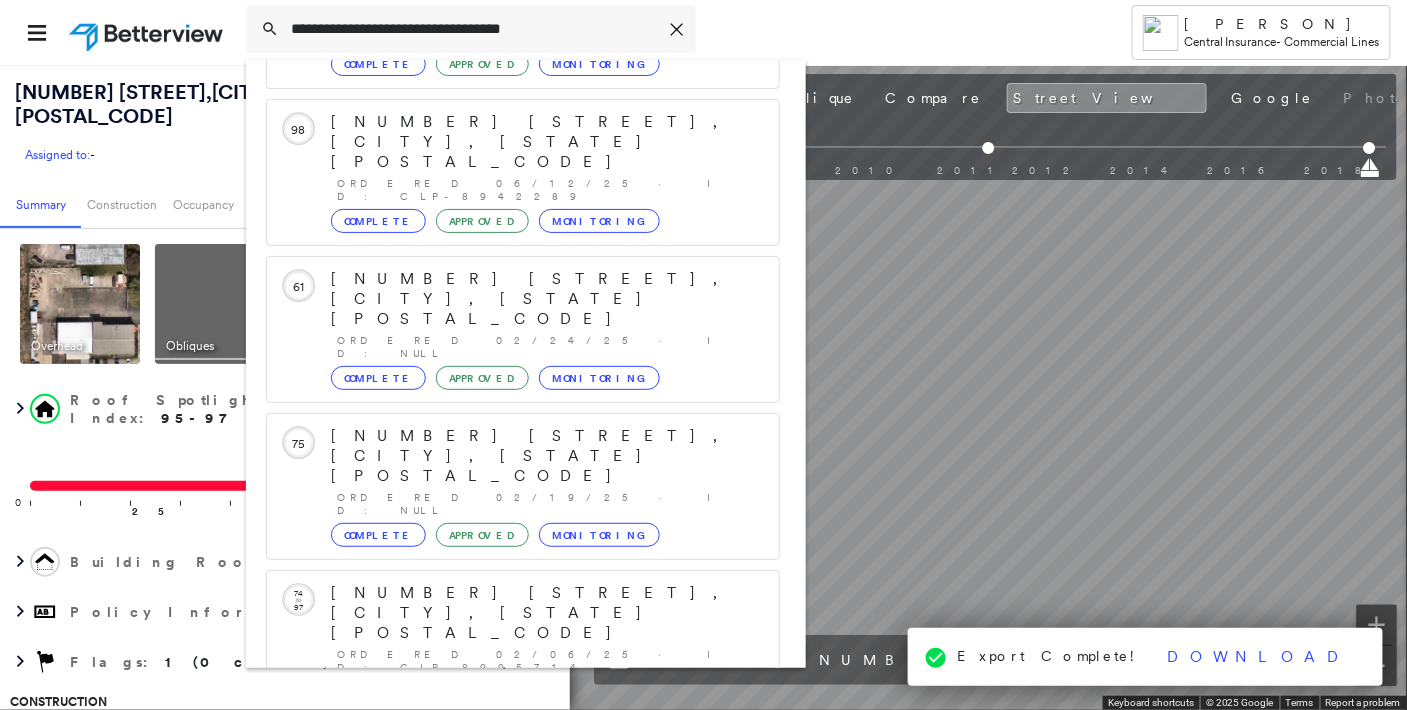click 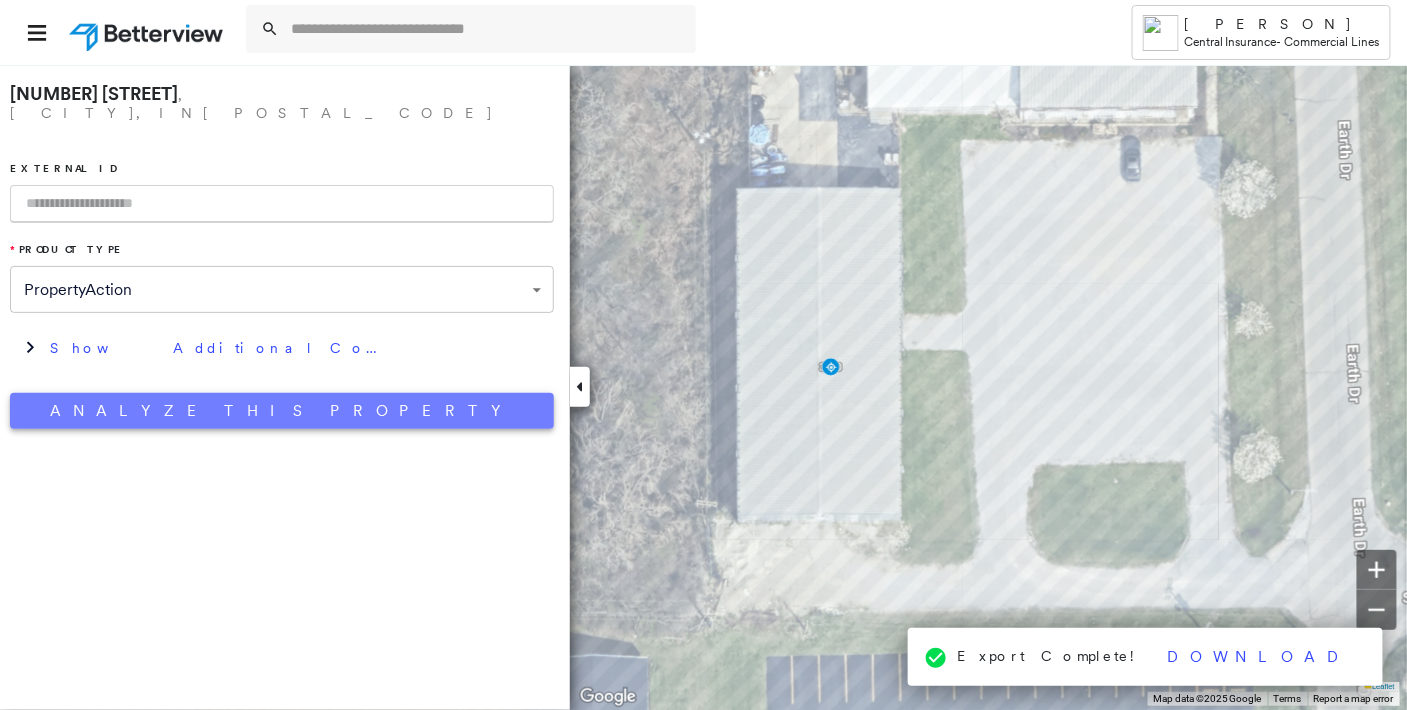 click on "Analyze This Property" at bounding box center [282, 411] 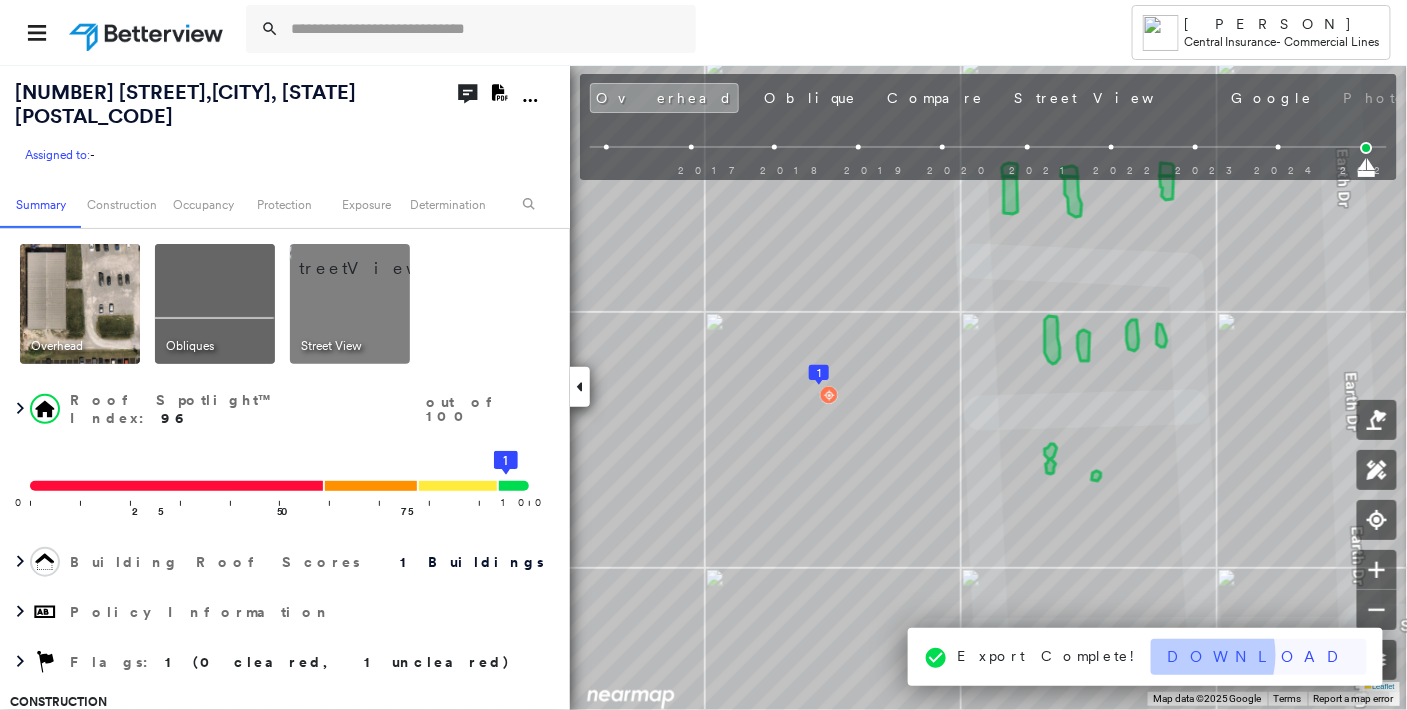 click on "Download" at bounding box center (1259, 657) 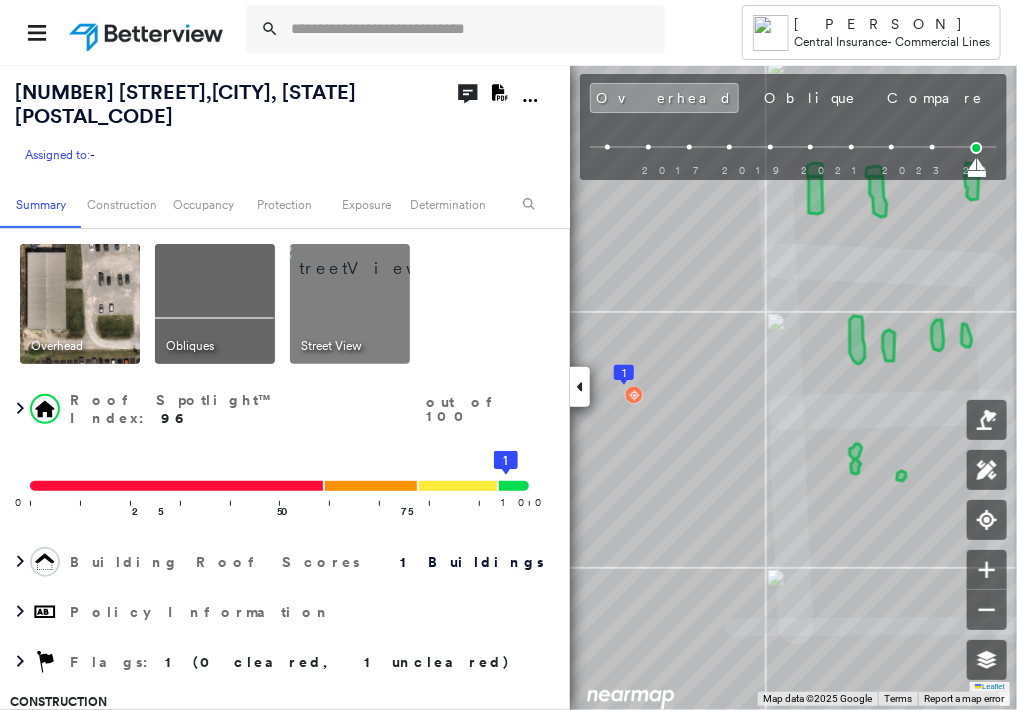 click on "Download PDF Report" 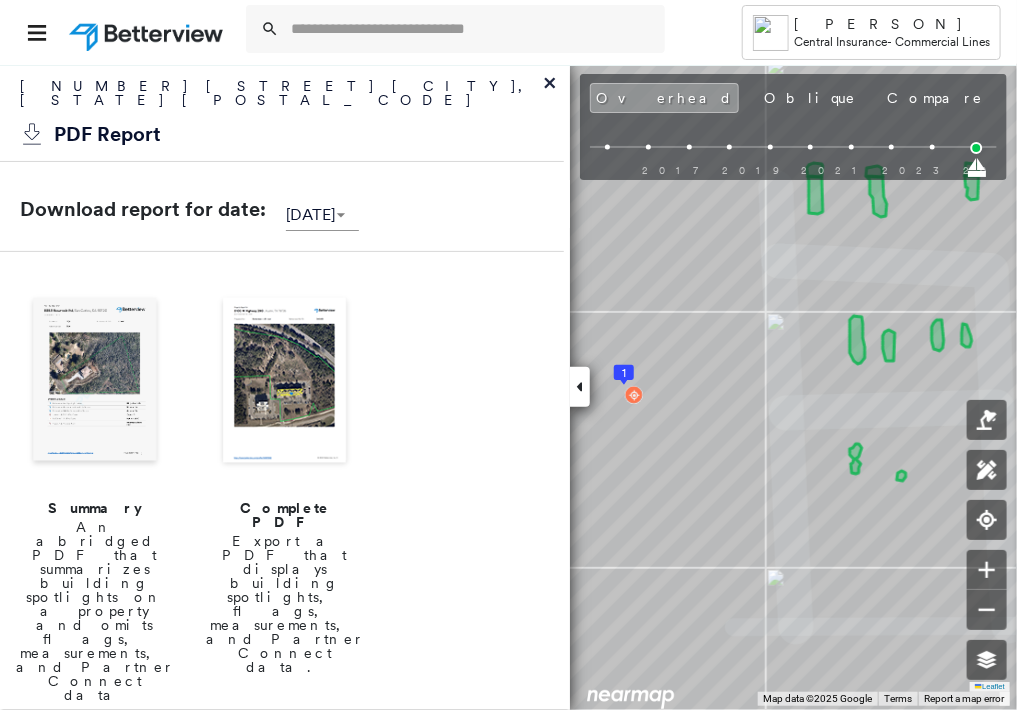 click at bounding box center (285, 382) 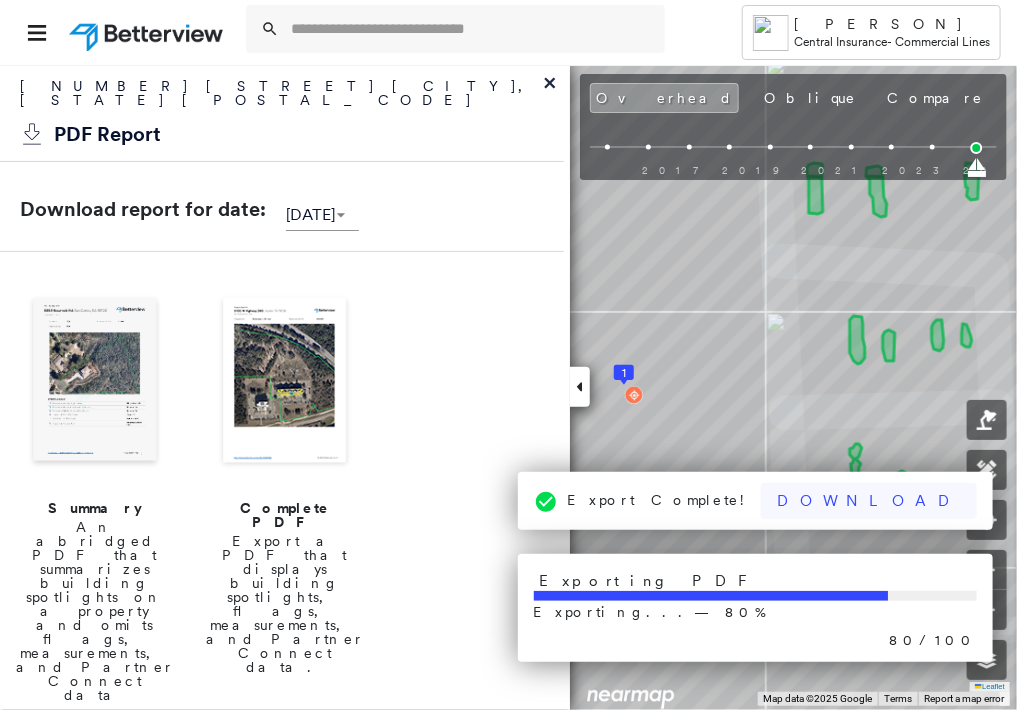 click on "Download" at bounding box center [869, 501] 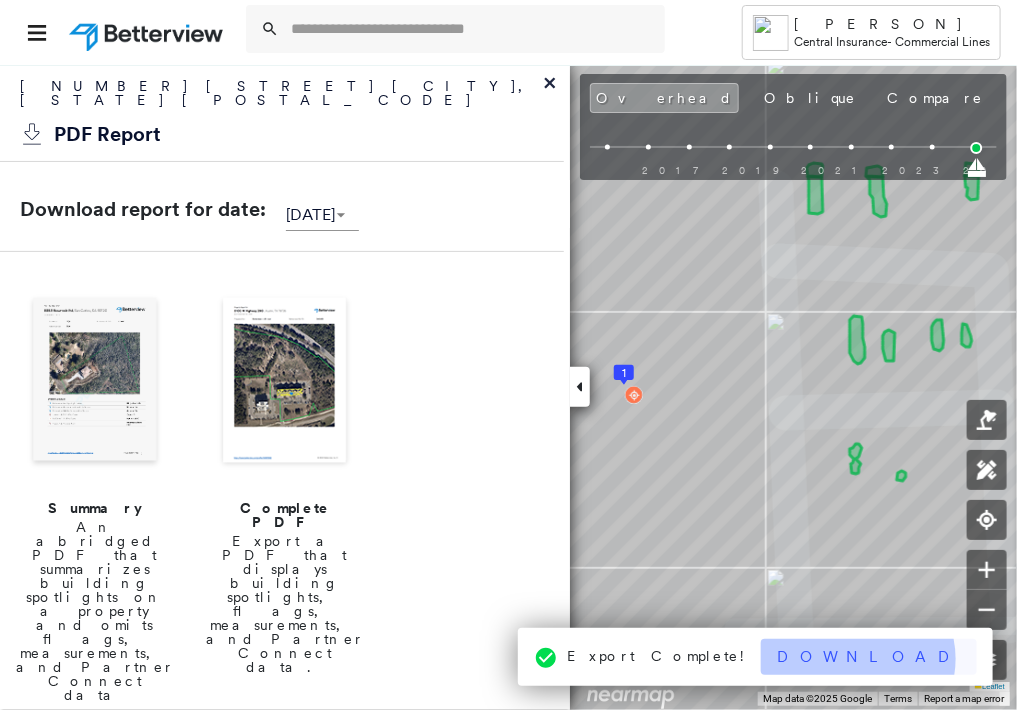 click on "Download" at bounding box center (869, 657) 